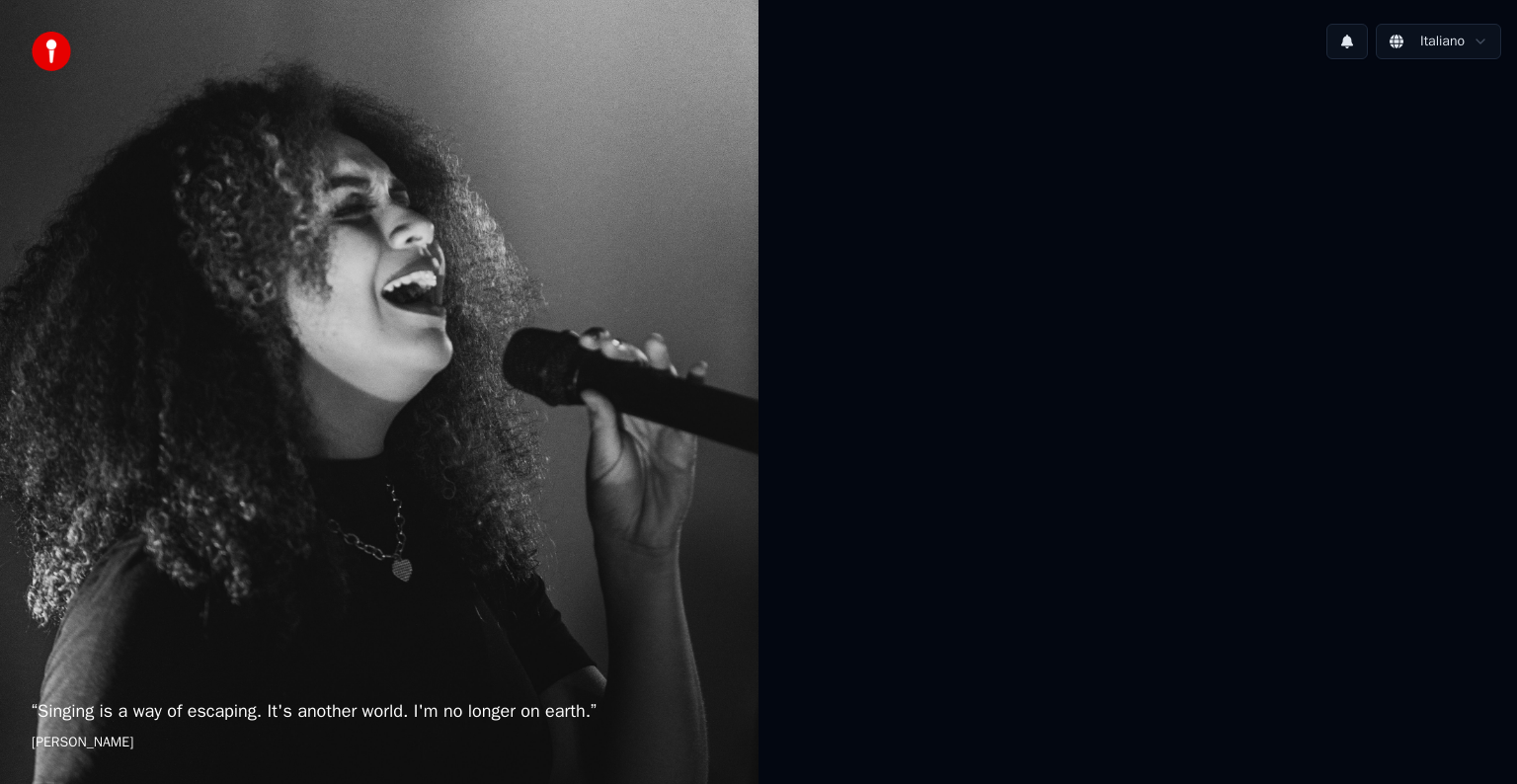 scroll, scrollTop: 0, scrollLeft: 0, axis: both 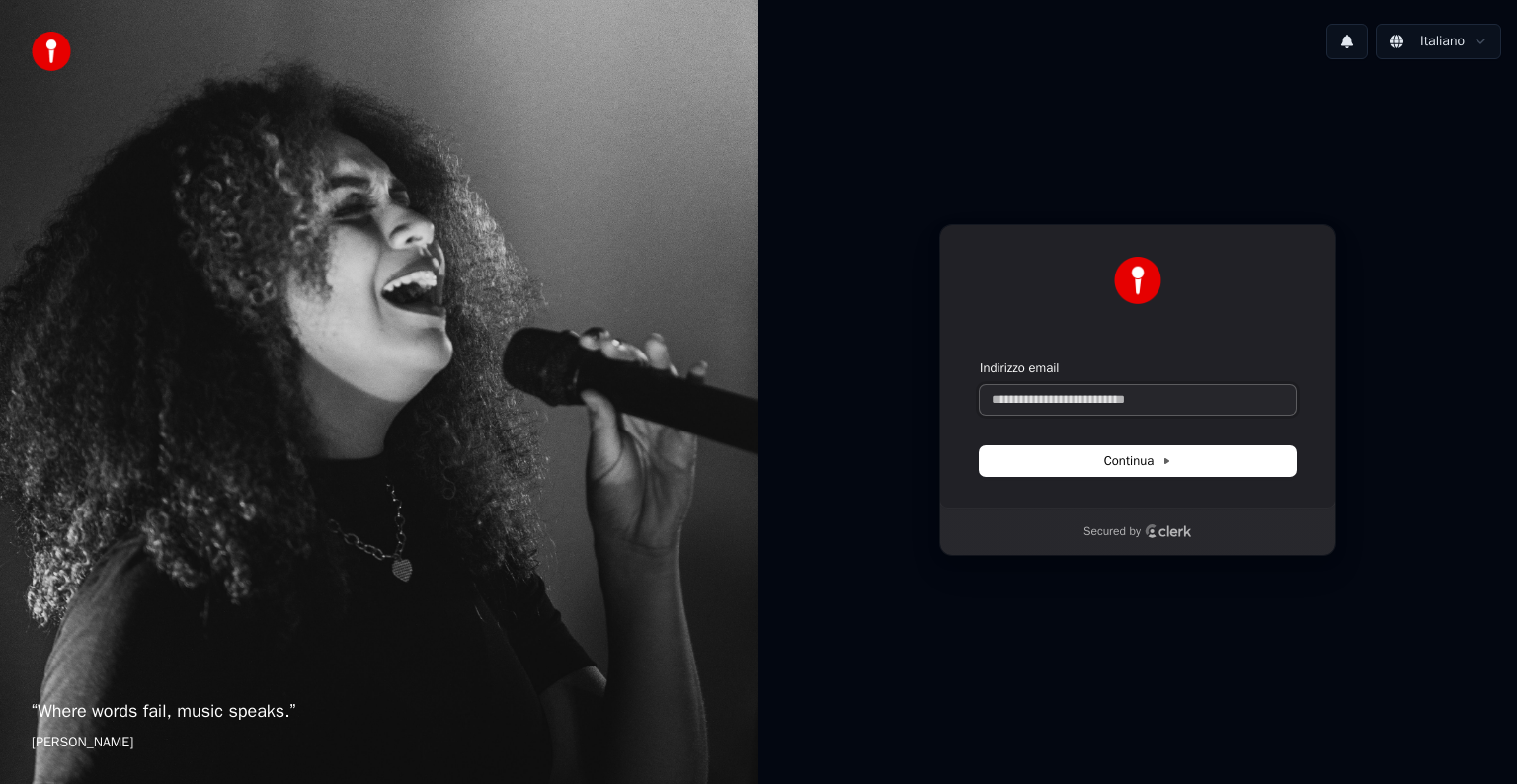 click on "Indirizzo email" at bounding box center (1138, 400) 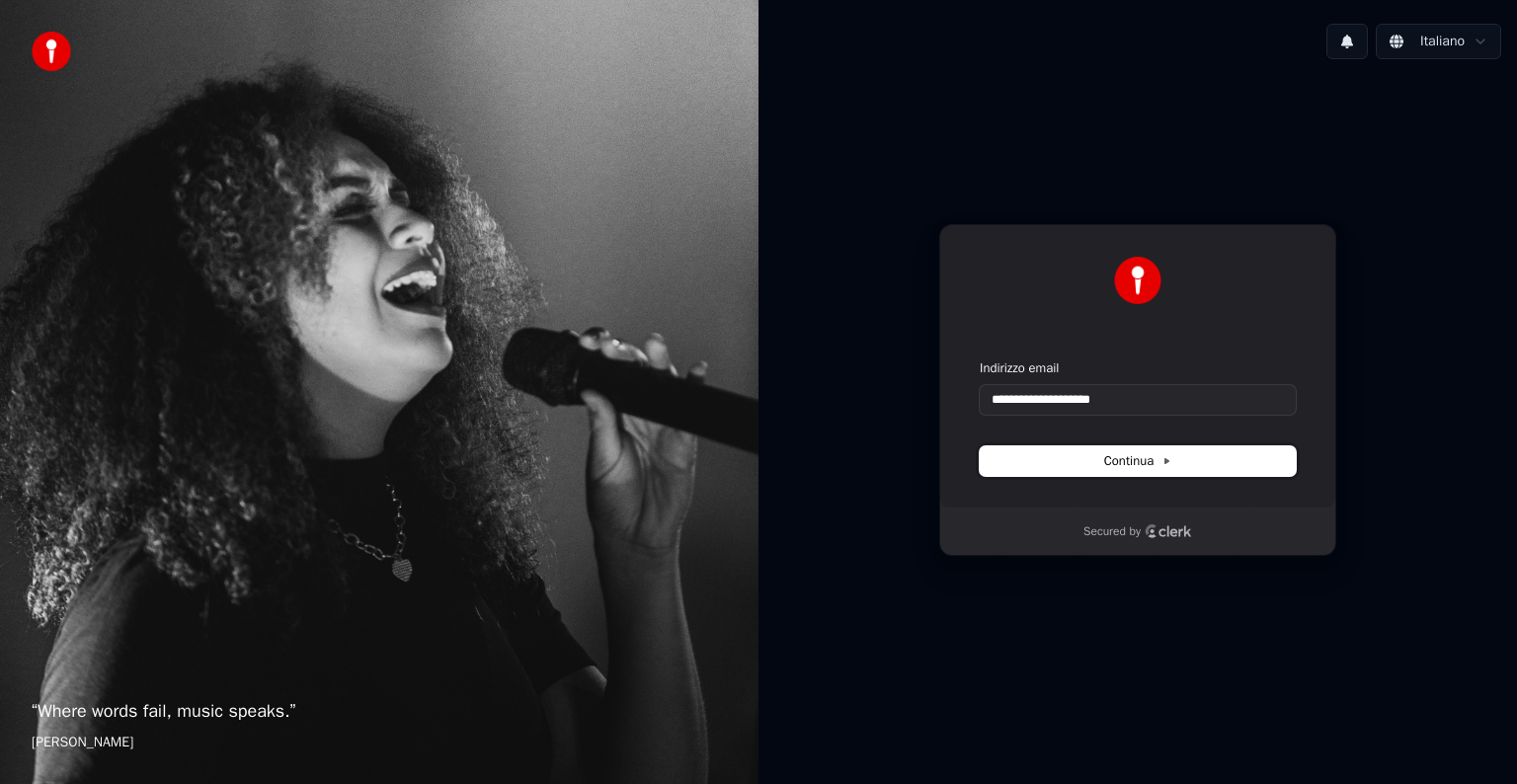 click on "Continua" at bounding box center [1138, 461] 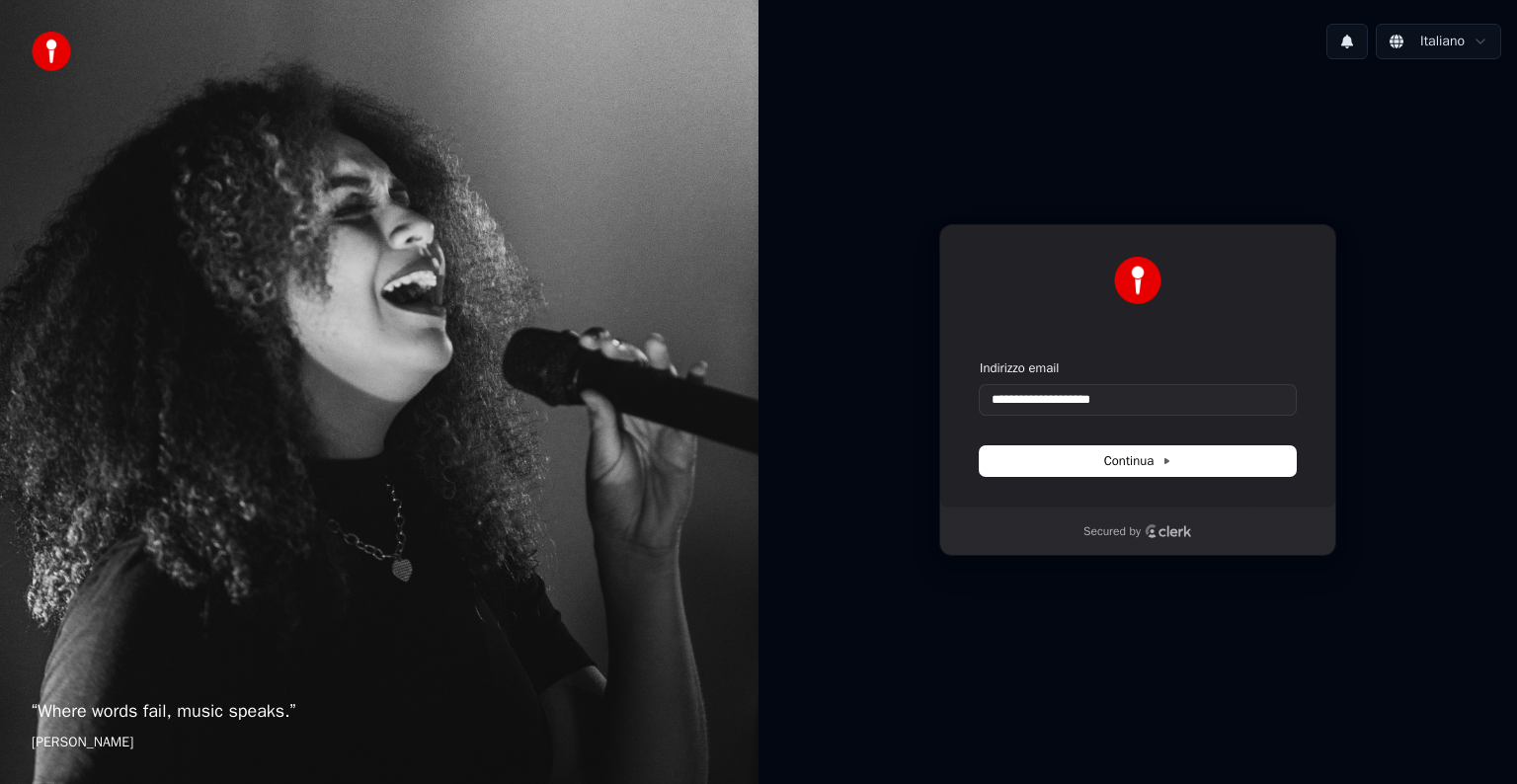 type on "**********" 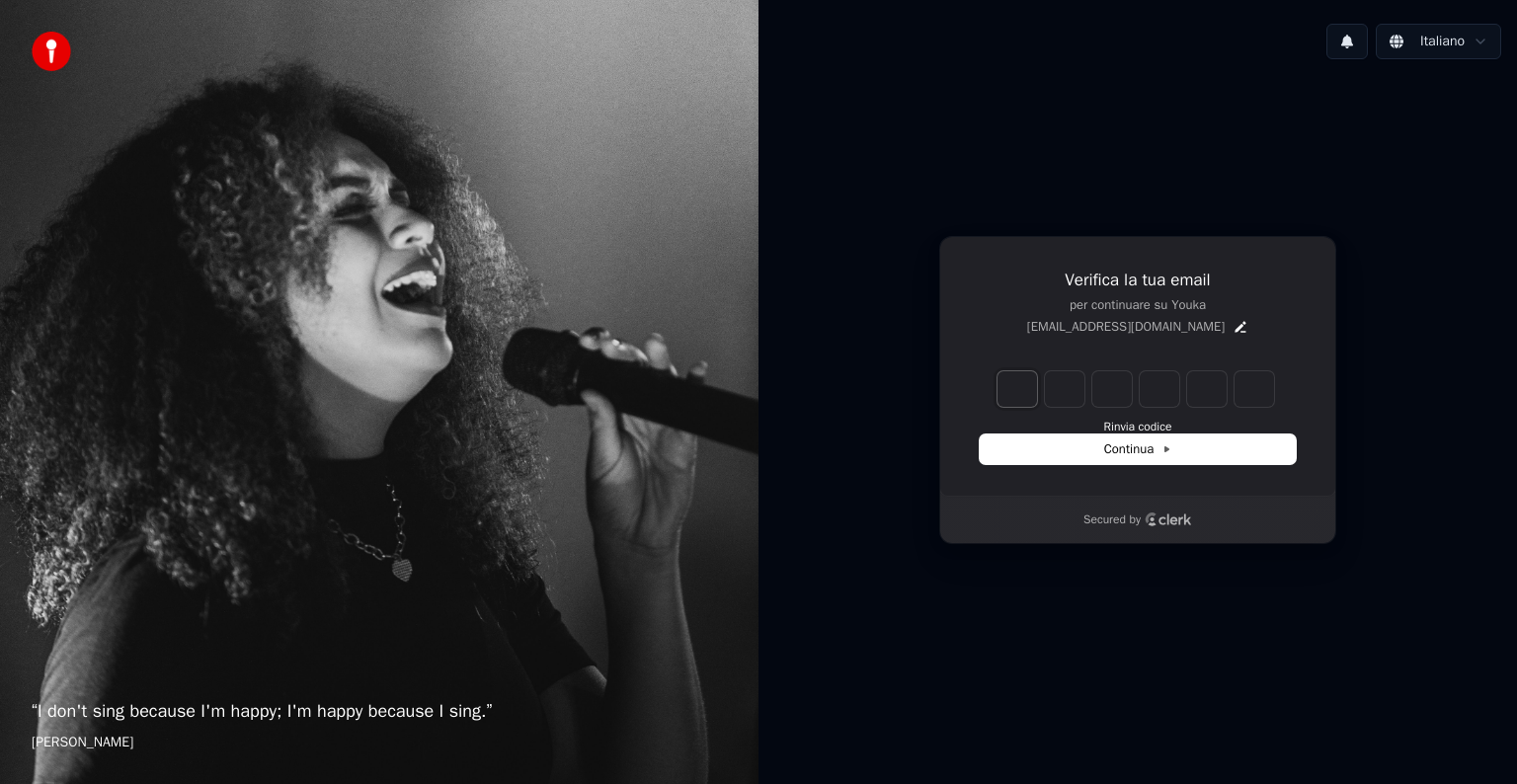 type on "*" 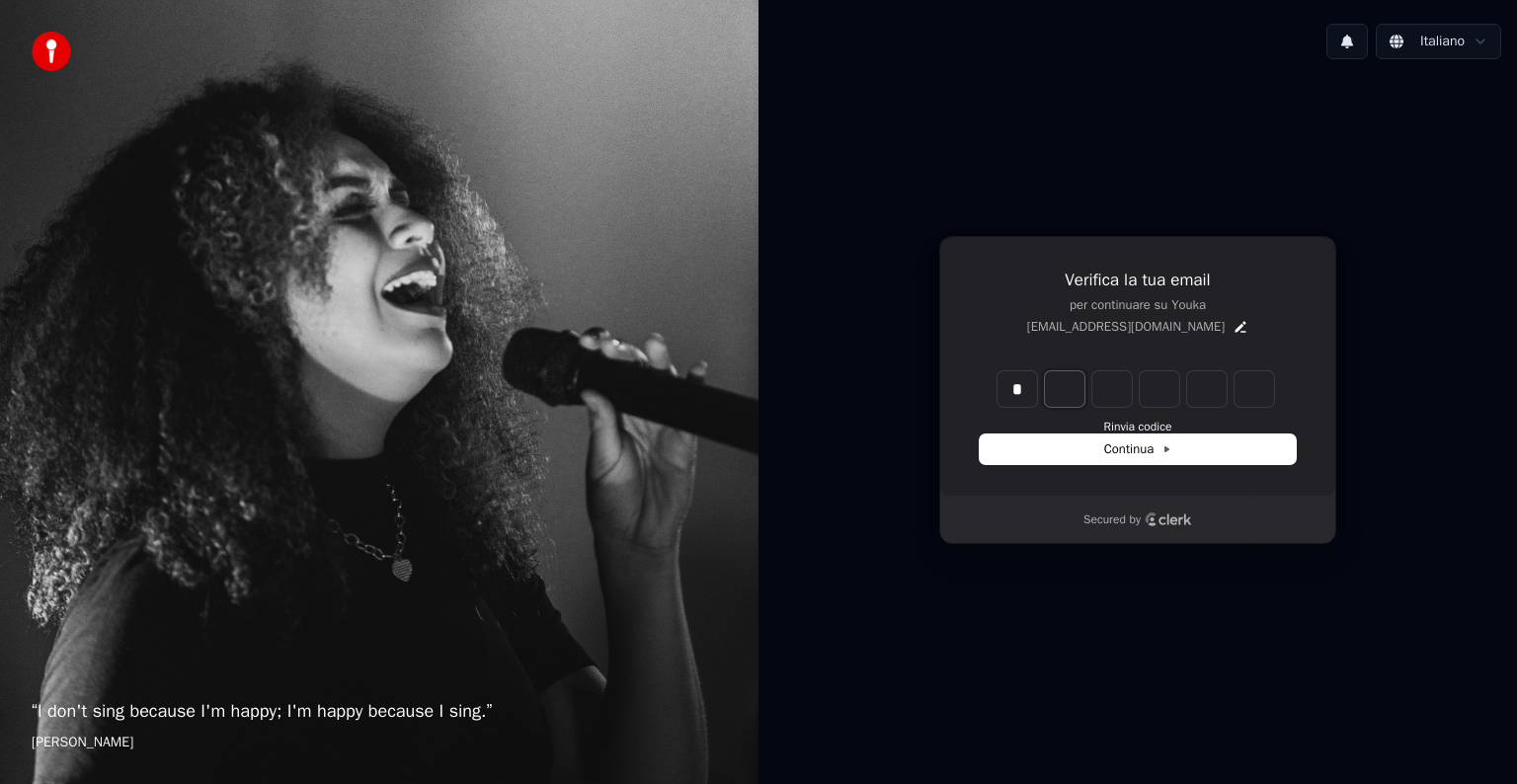 type on "*" 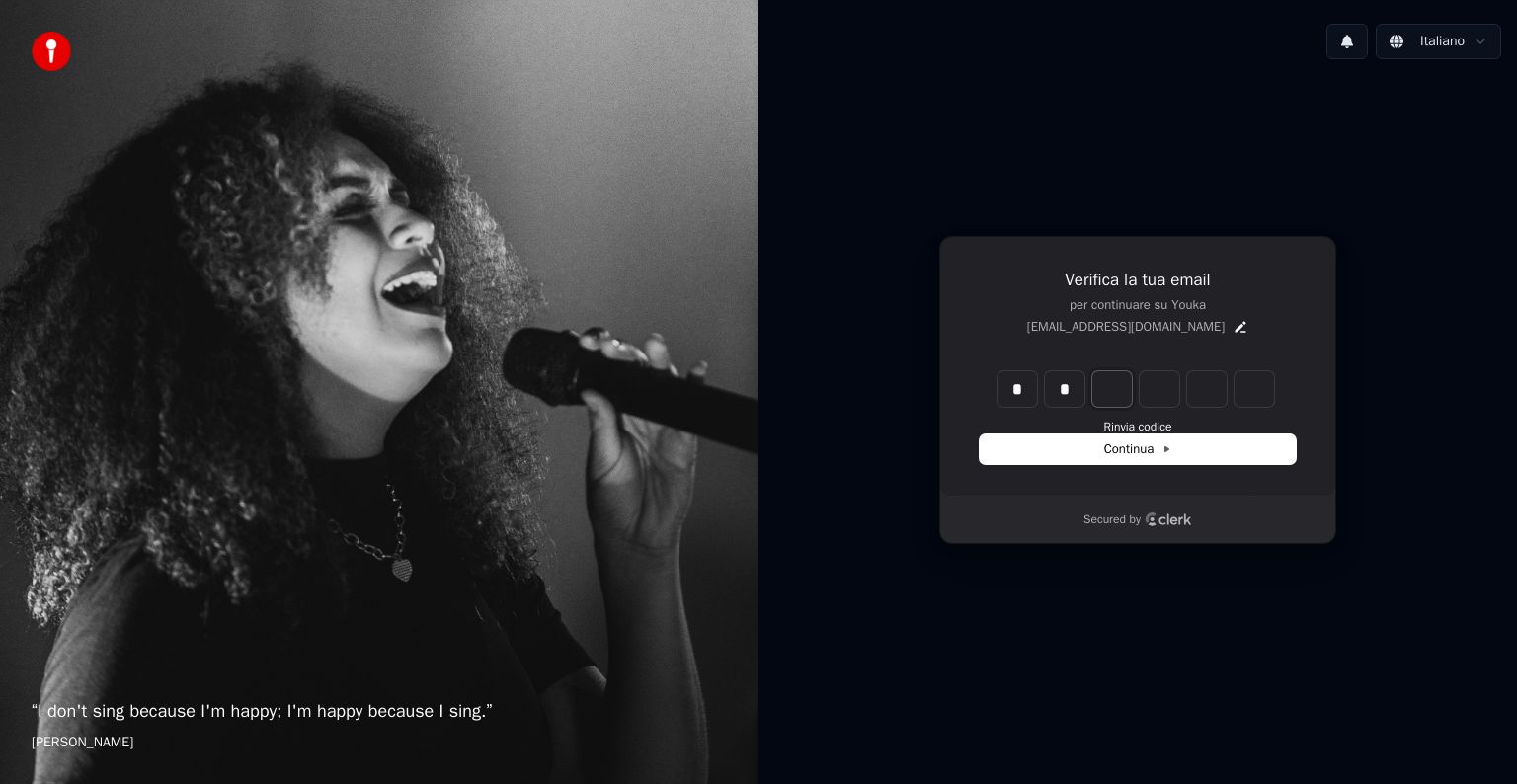 type on "**" 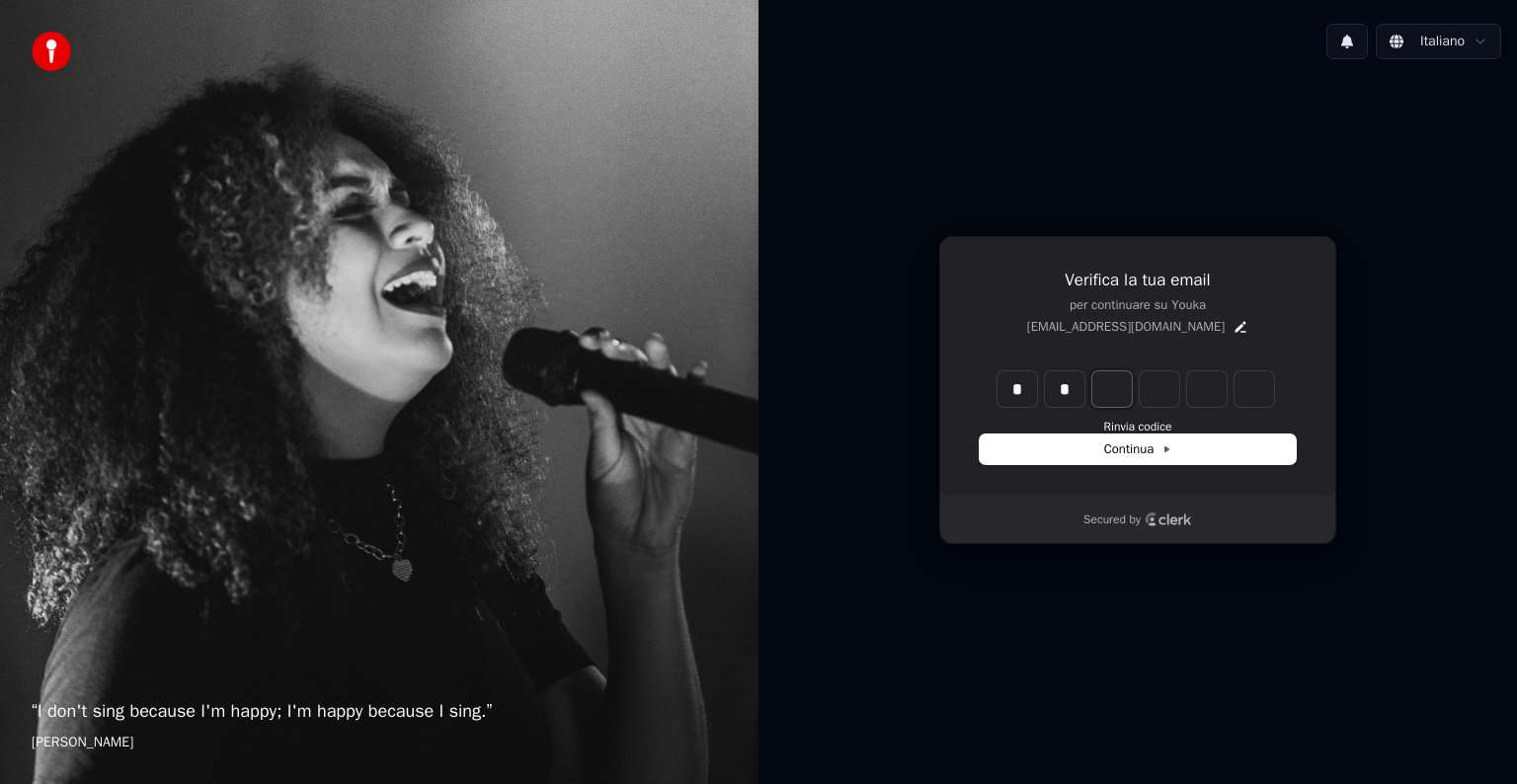type on "*" 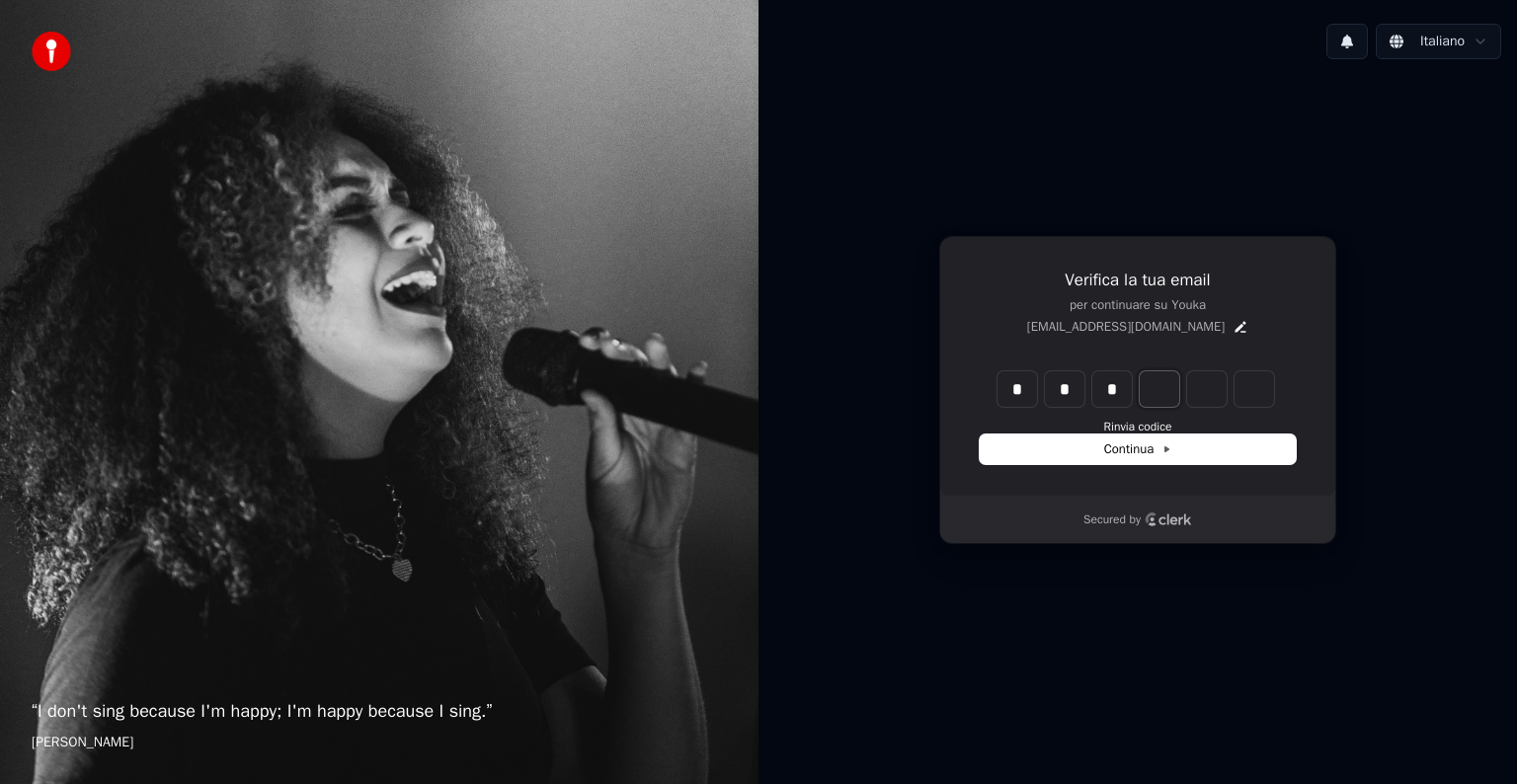 type on "***" 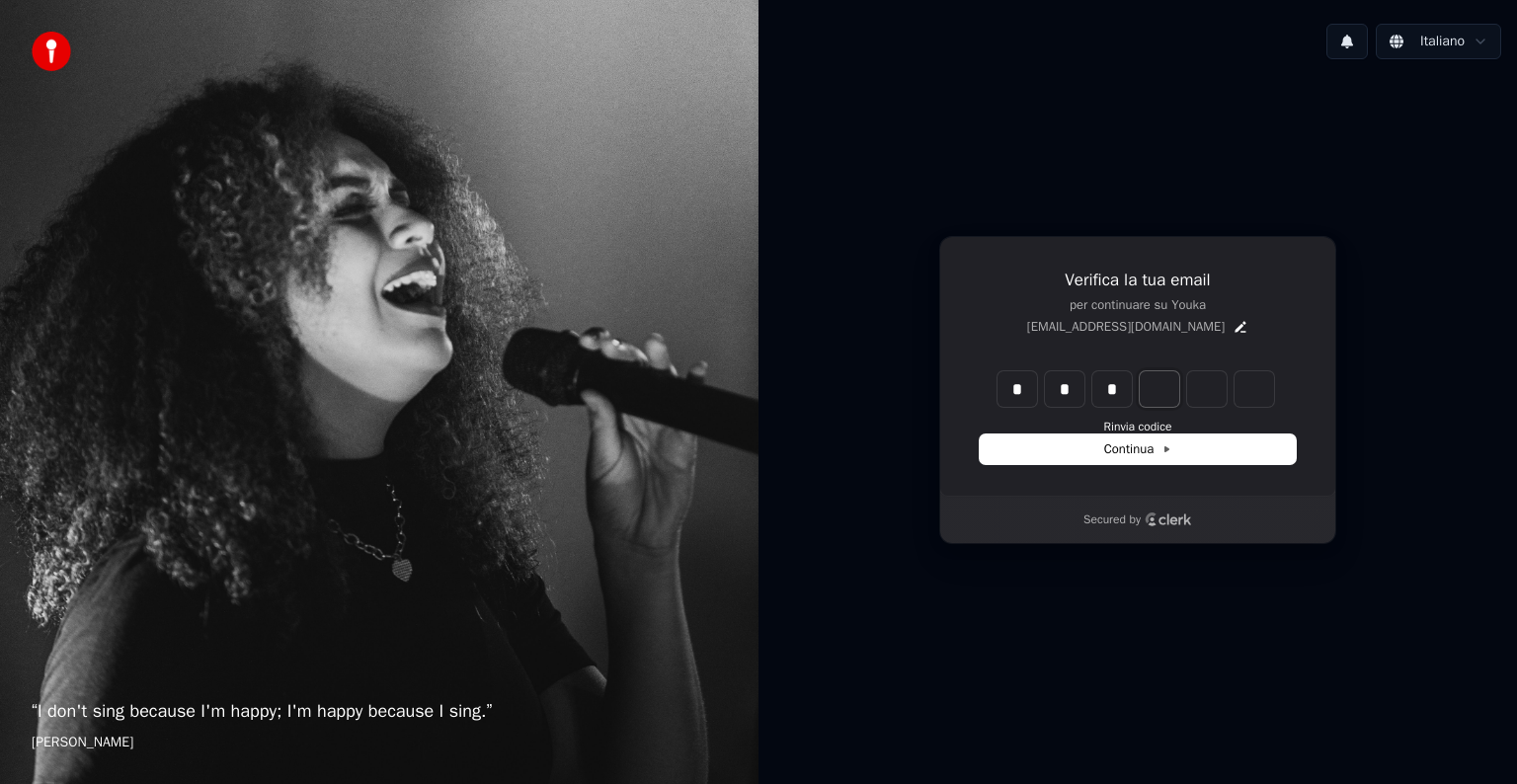 type on "*" 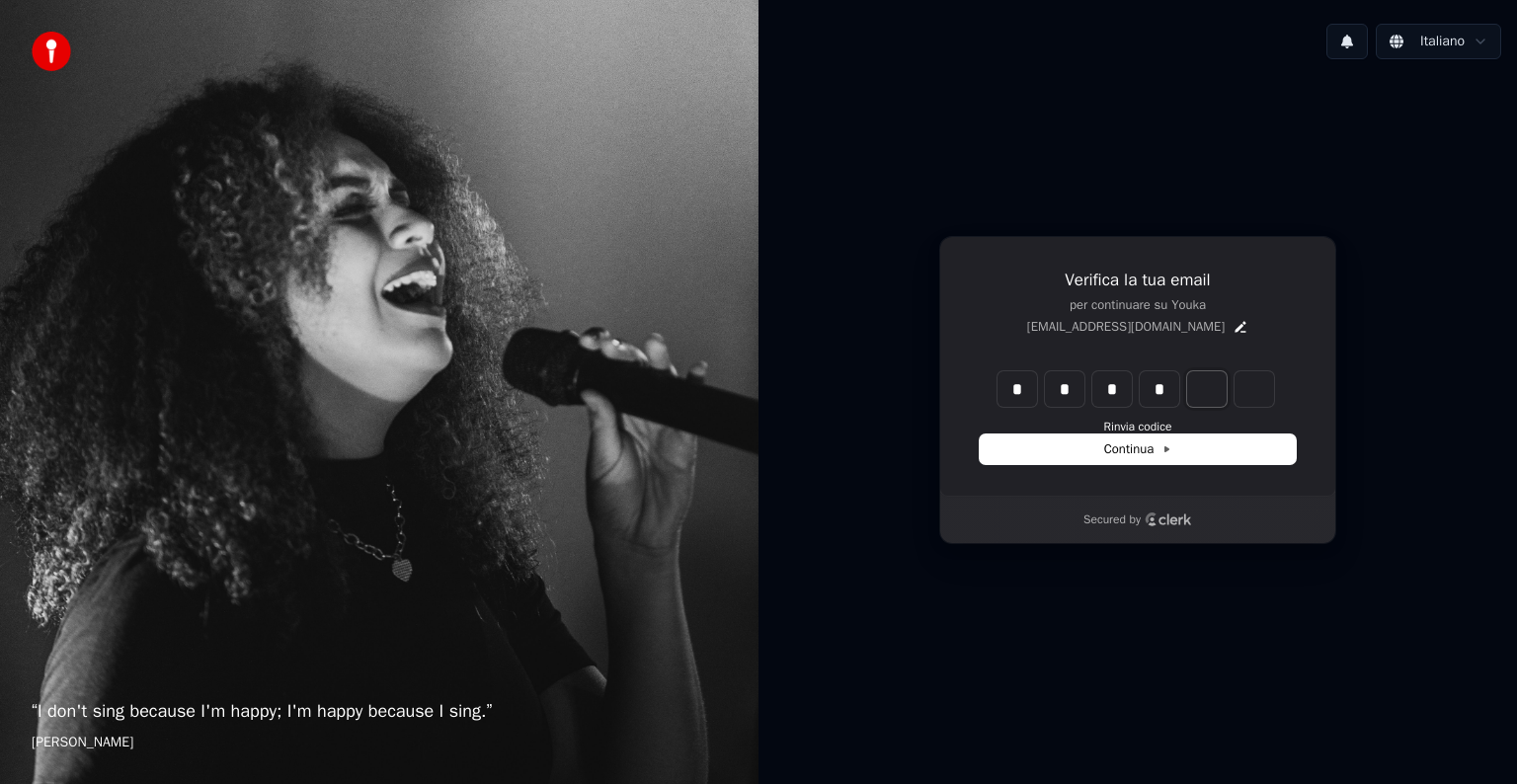 type on "****" 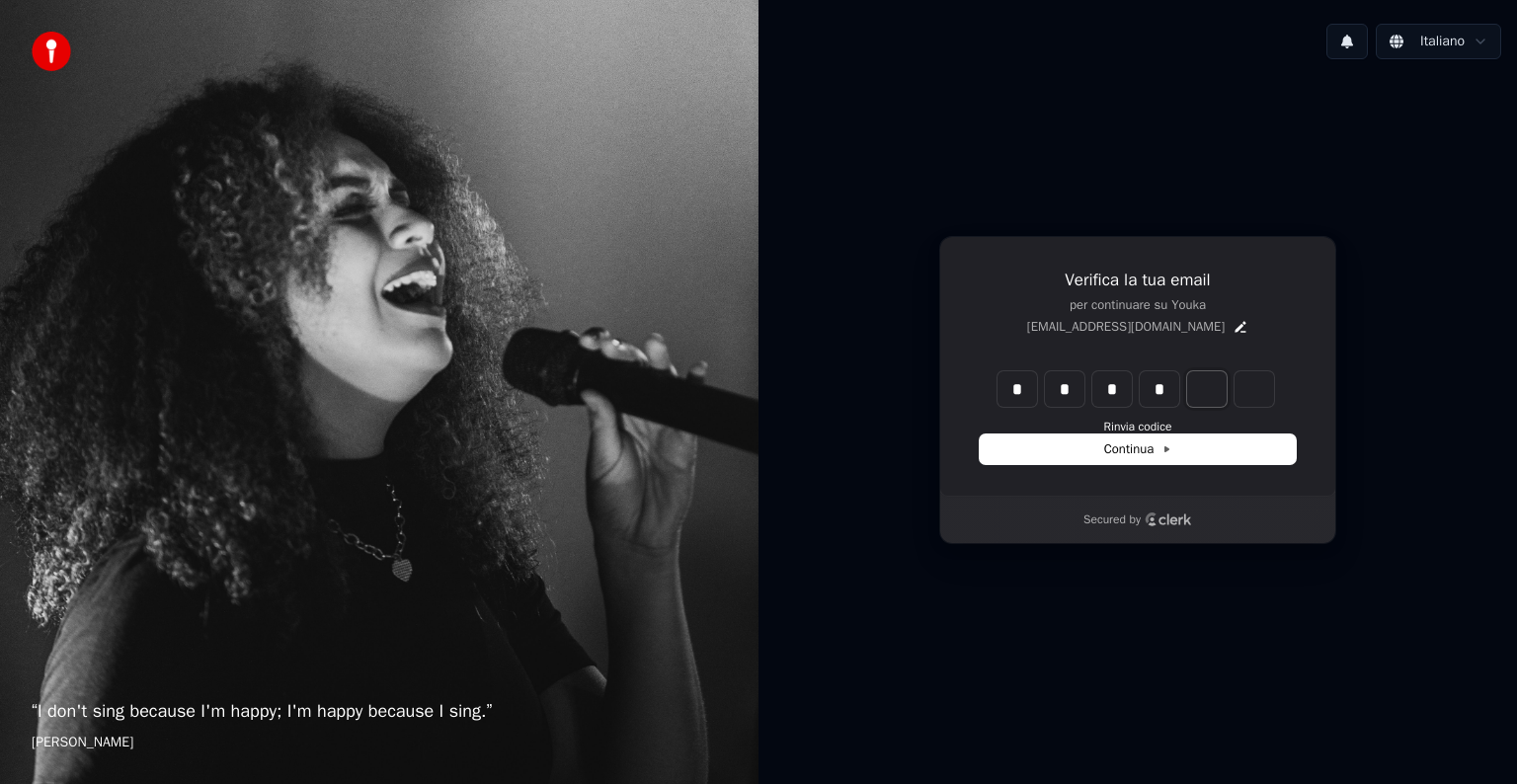 type on "*" 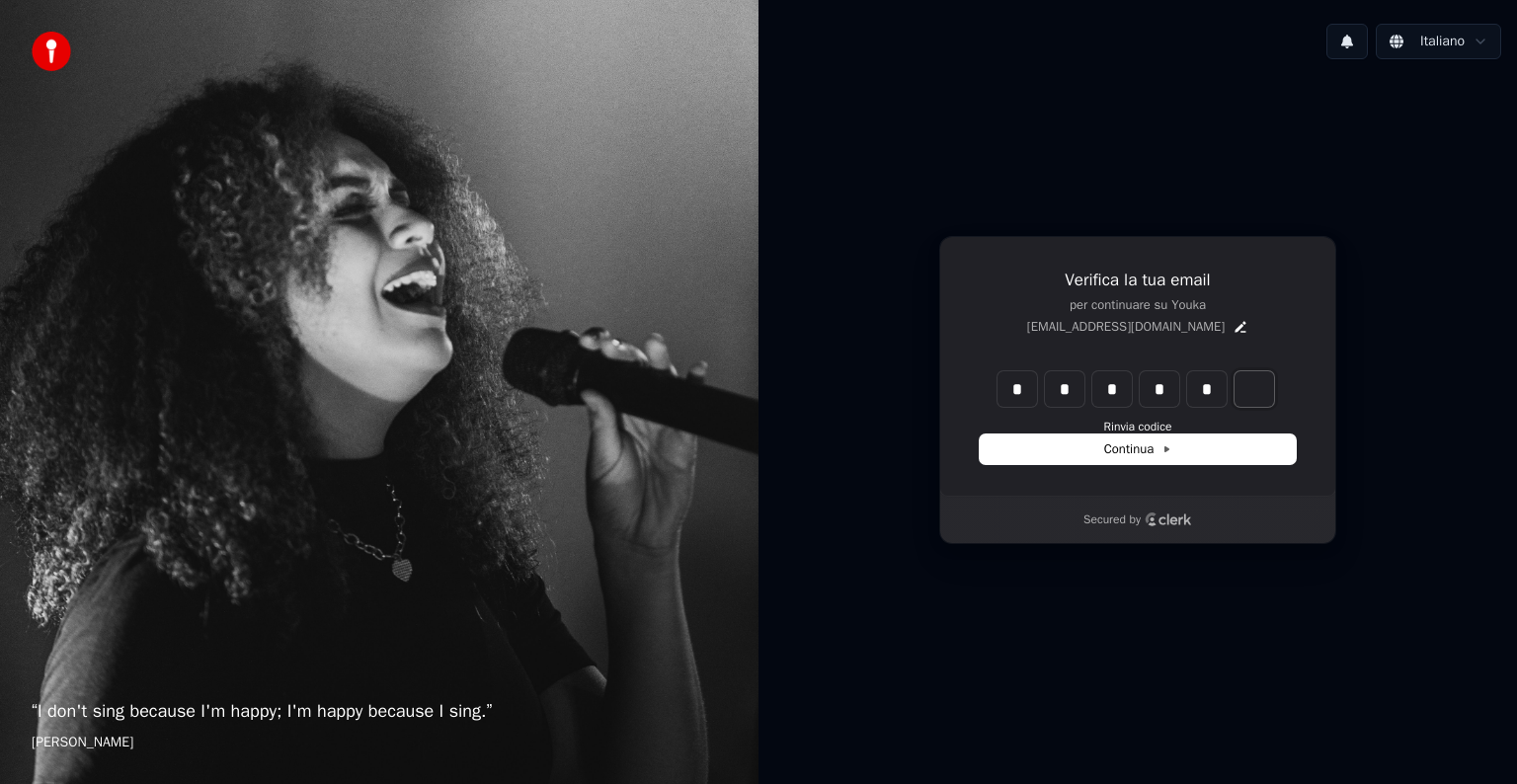type on "******" 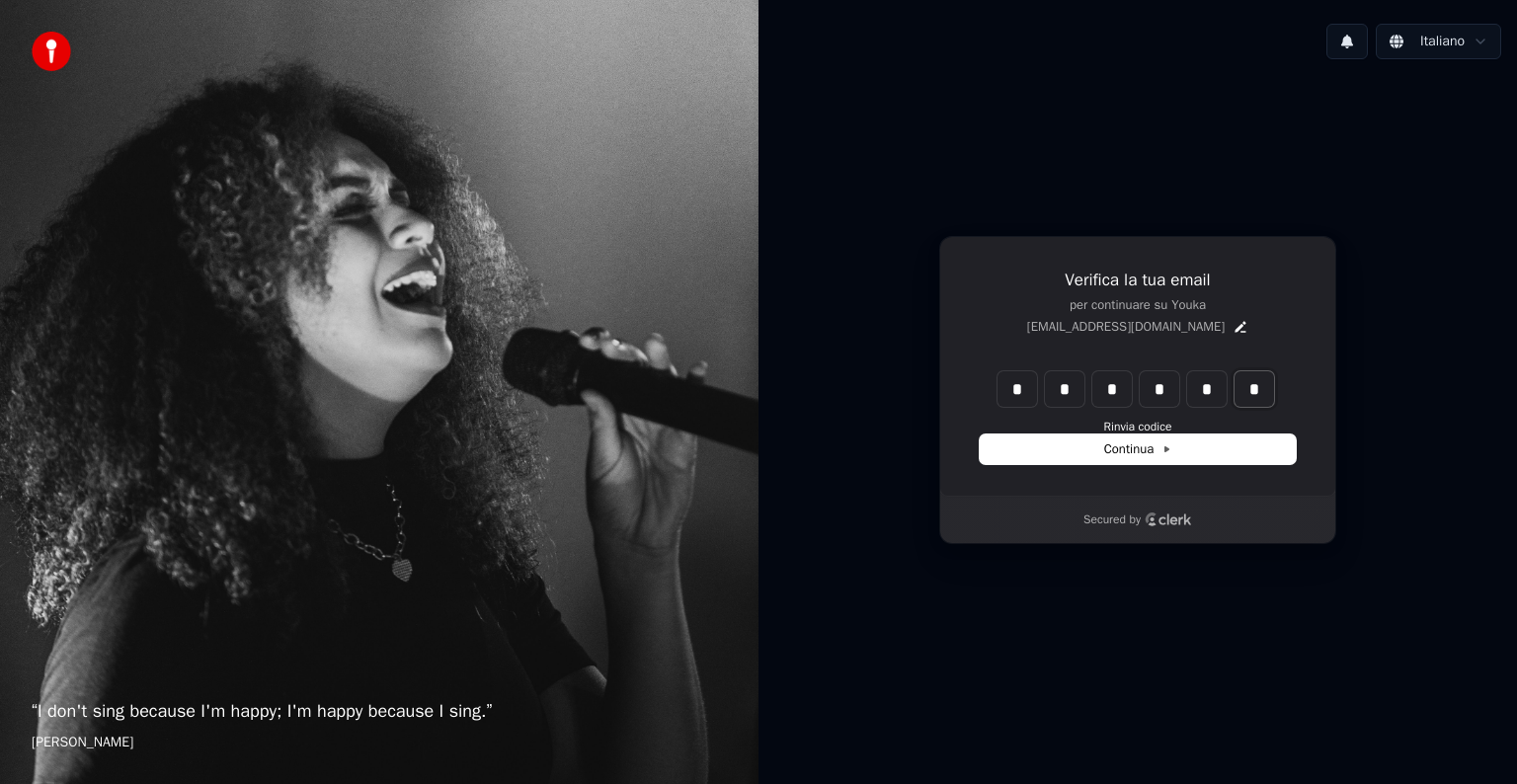 type on "*" 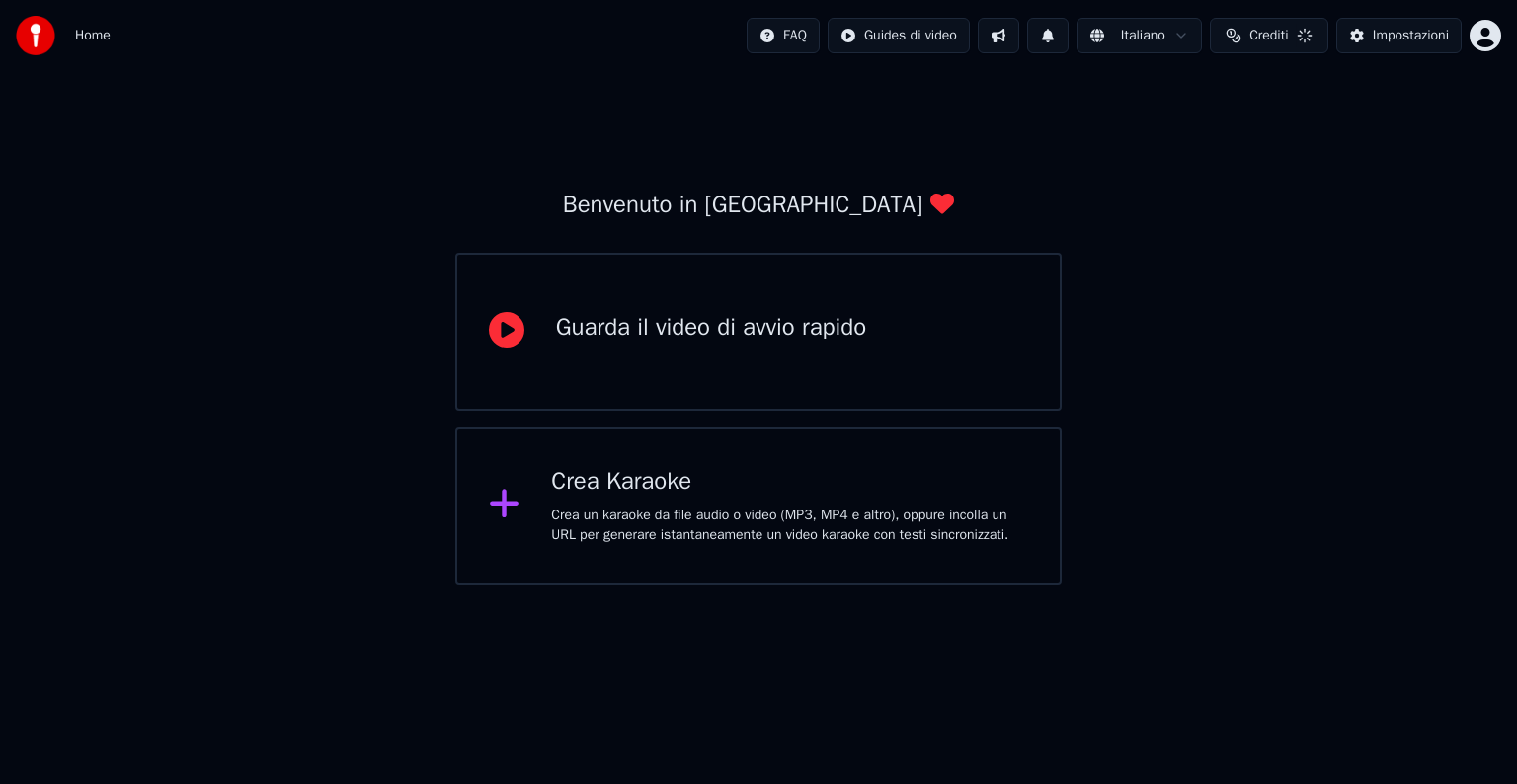click on "Crediti" at bounding box center [1268, 36] 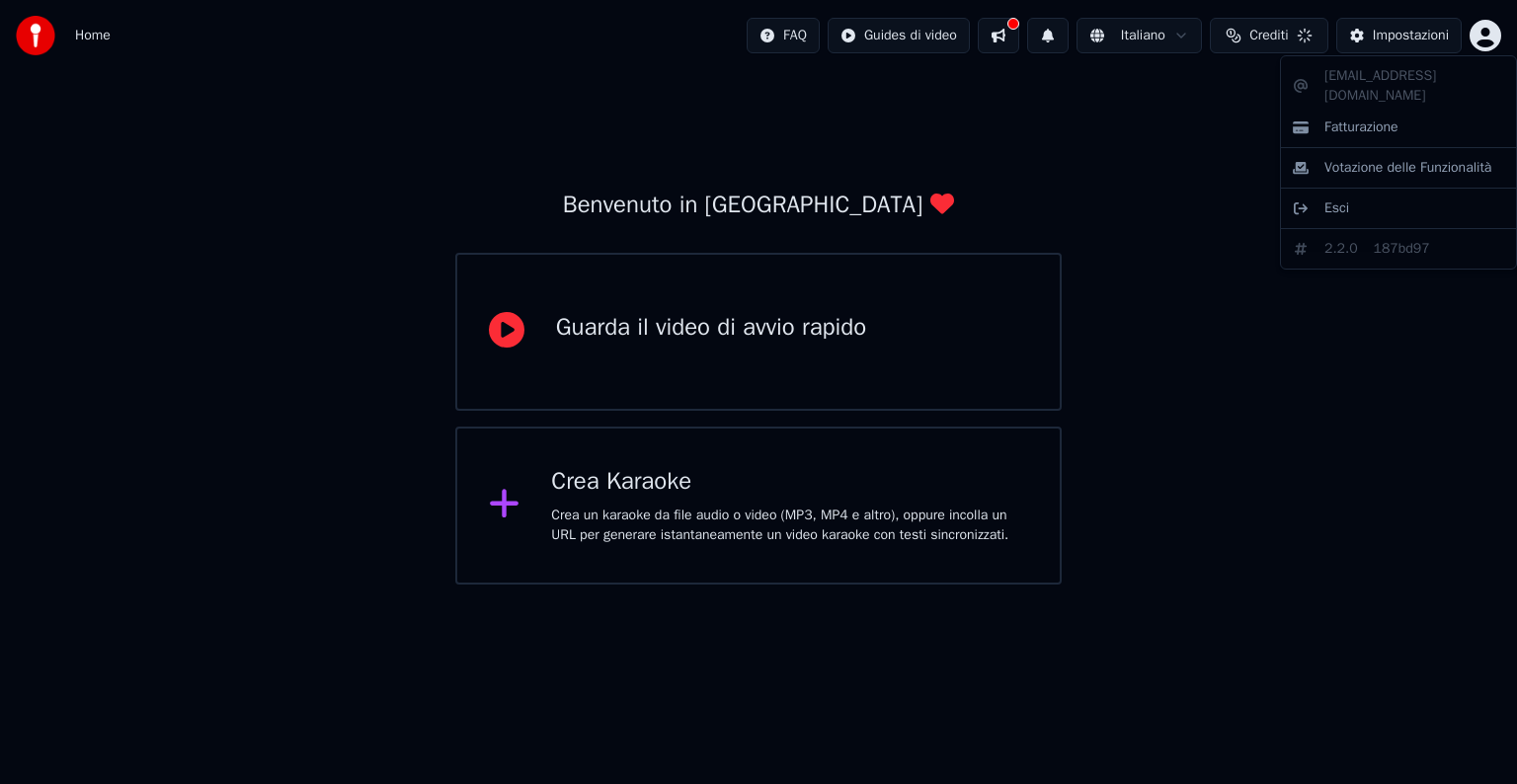 click on "Home FAQ Guides di video Italiano Crediti Impostazioni Benvenuto in [GEOGRAPHIC_DATA] Guarda il video di avvio rapido Crea Karaoke Crea un karaoke da file audio o video (MP3, MP4 e altro), oppure incolla un URL per generare istantaneamente un video karaoke con testi sincronizzati.
[EMAIL_ADDRESS][DOMAIN_NAME] Fatturazione Votazione delle Funzionalità Esci 2.2.0 187bd97" at bounding box center [758, 292] 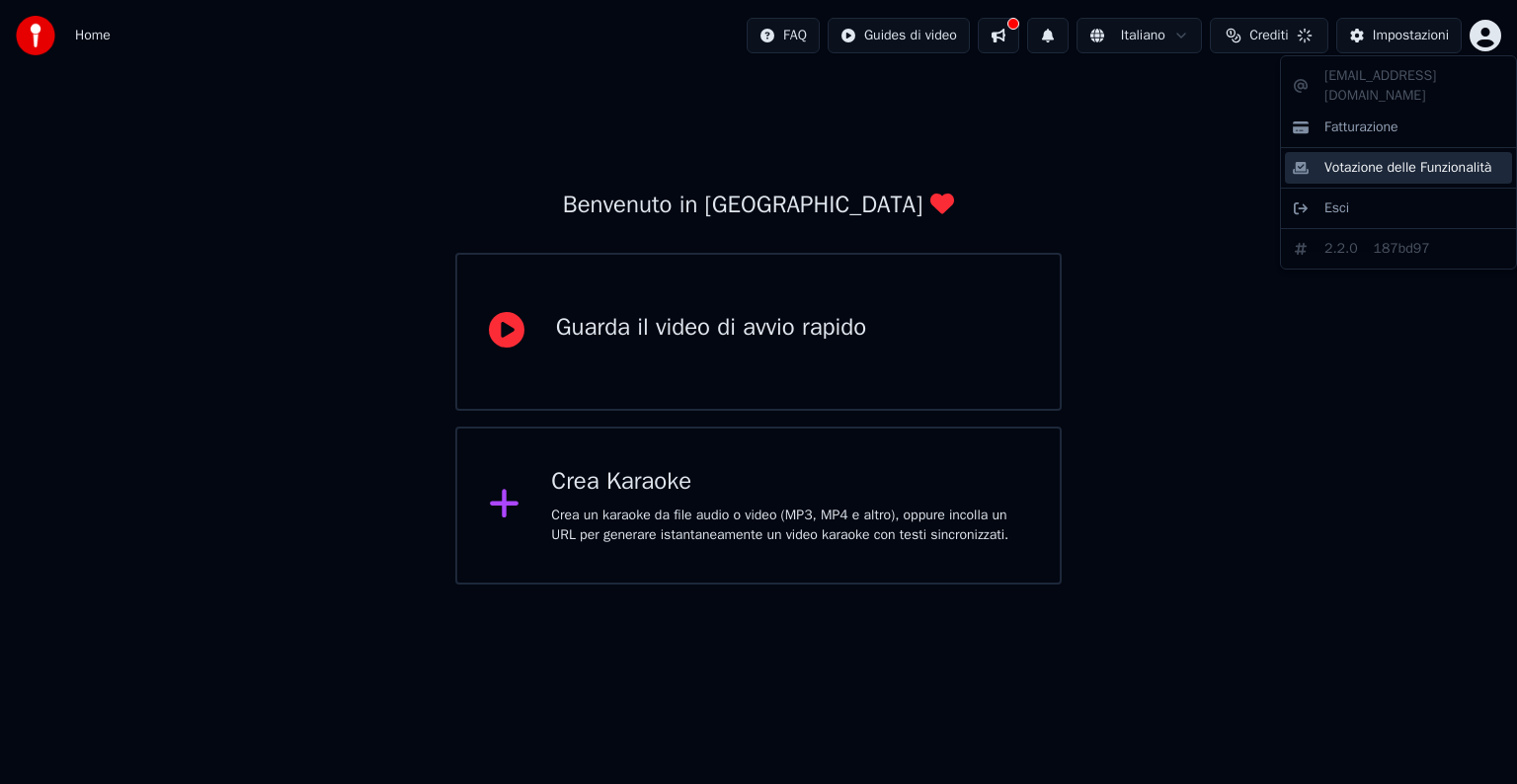 click on "Votazione delle Funzionalità" at bounding box center (1407, 168) 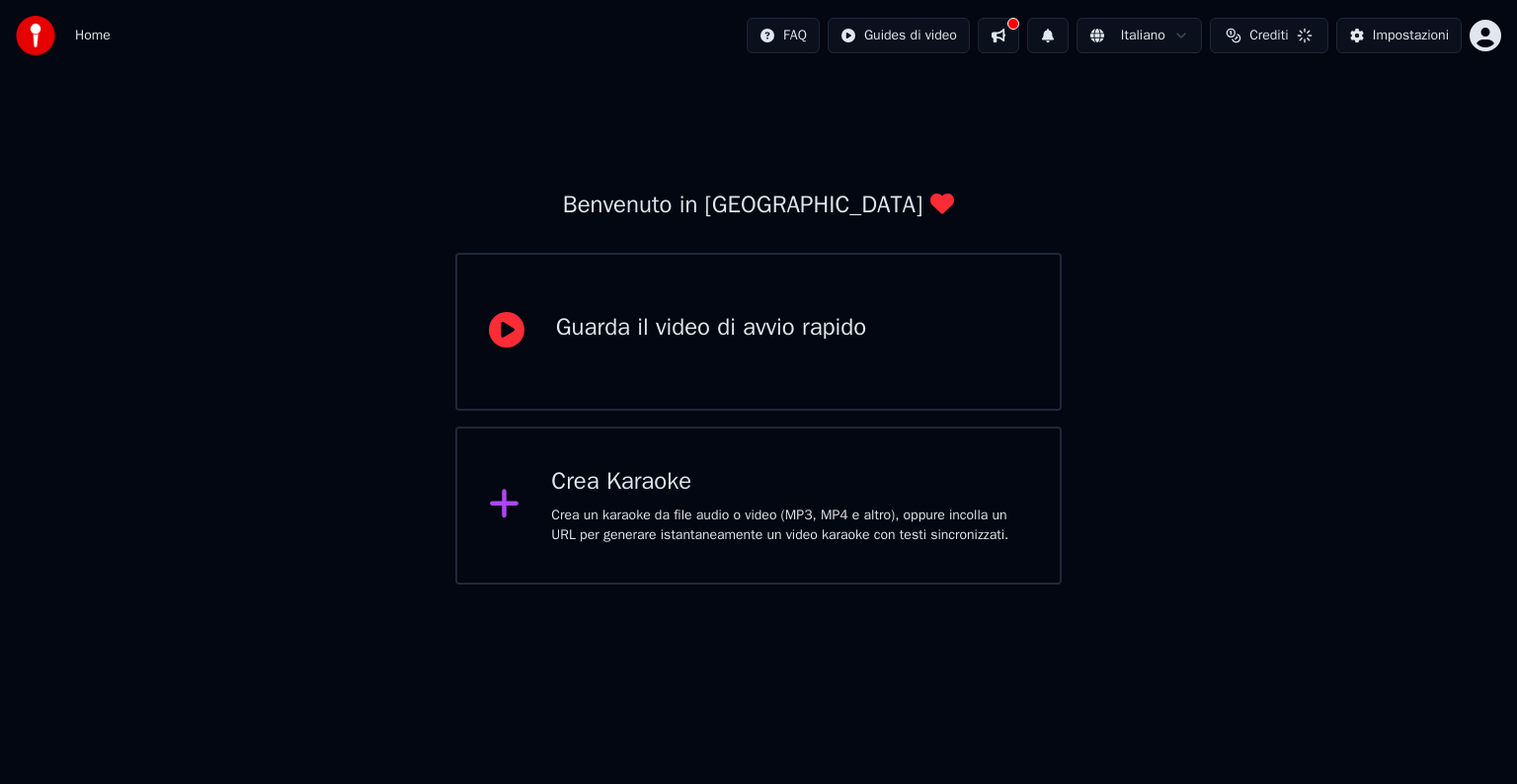 click on "Crediti" at bounding box center (1269, 36) 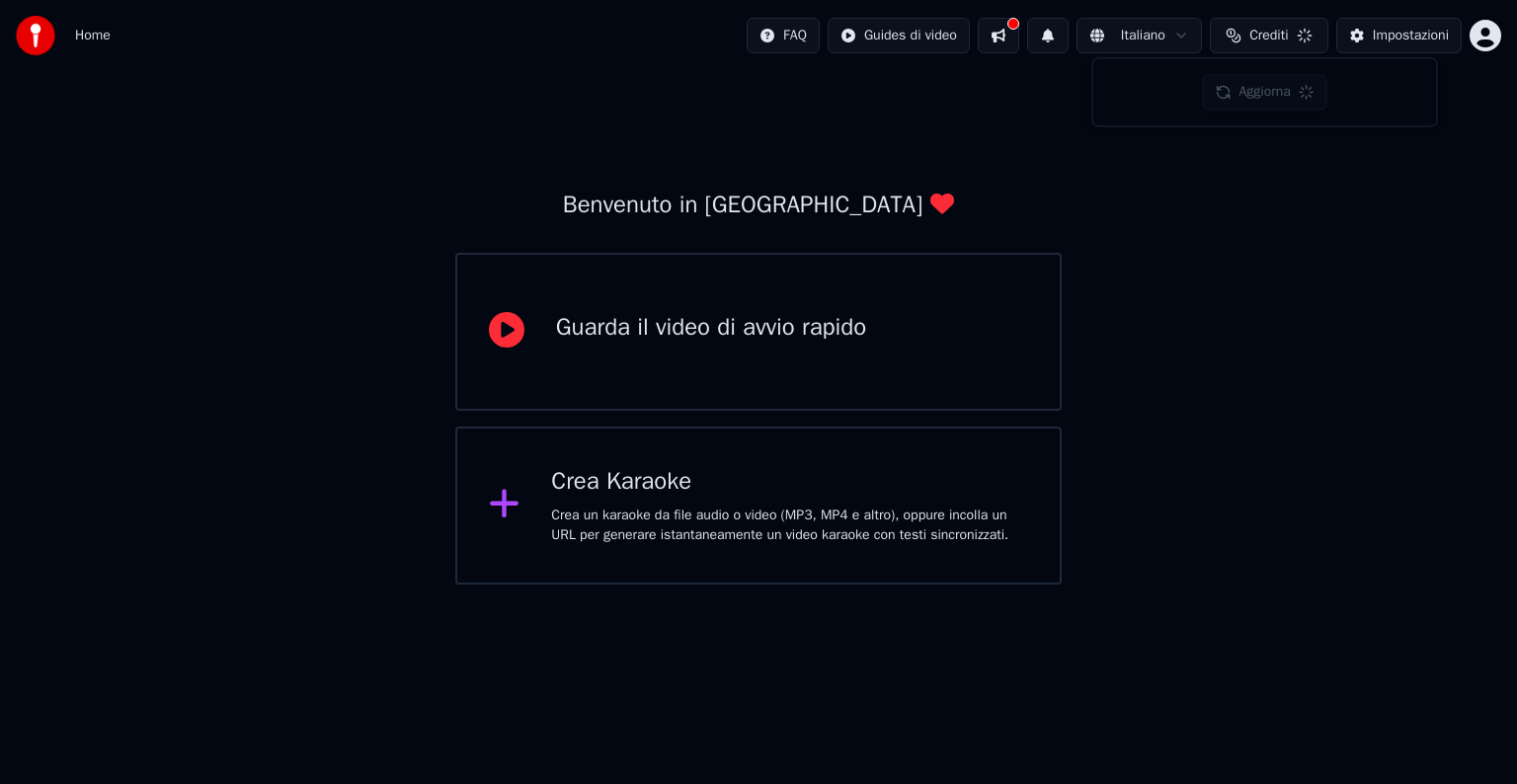 click at bounding box center (998, 36) 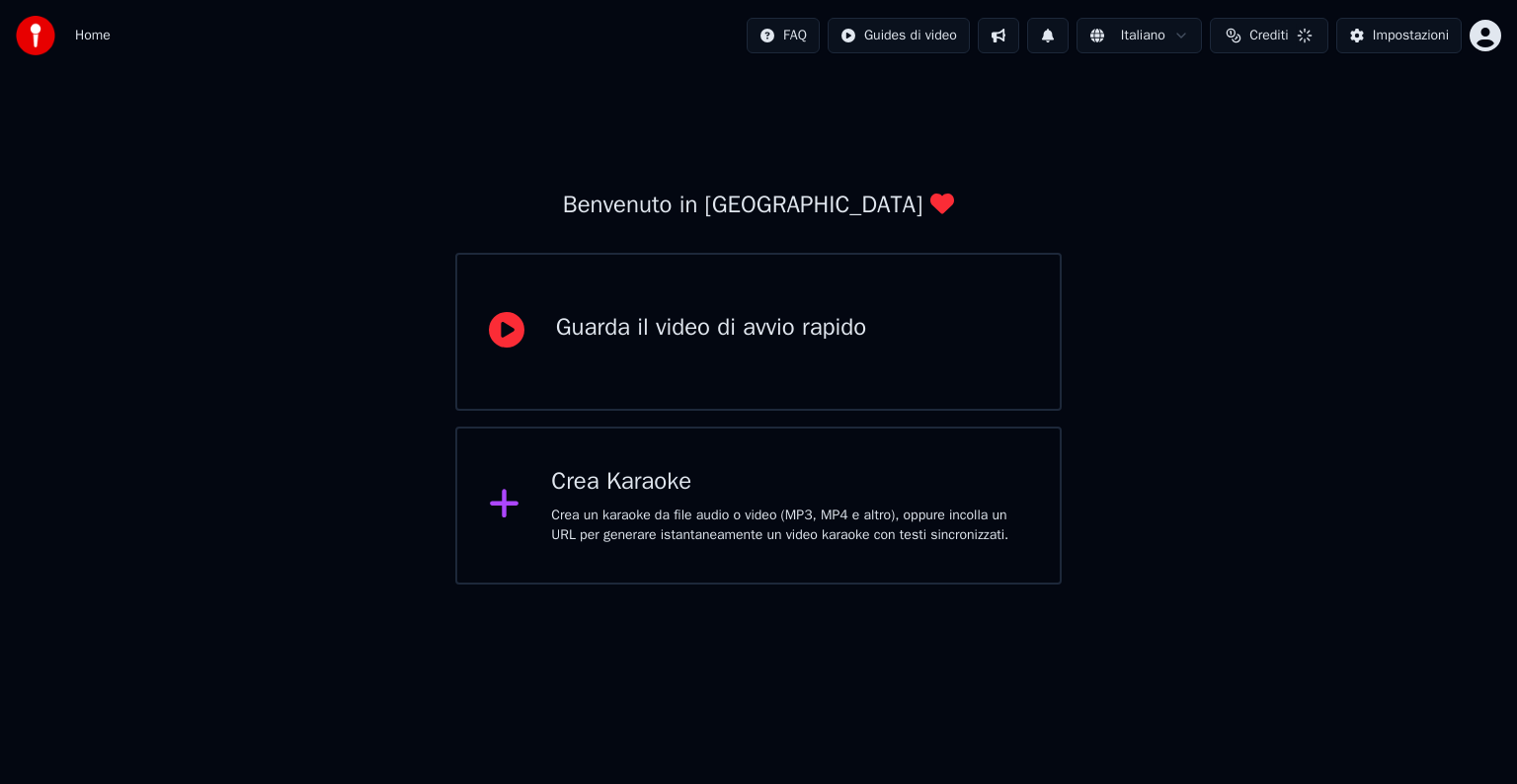 click at bounding box center (998, 36) 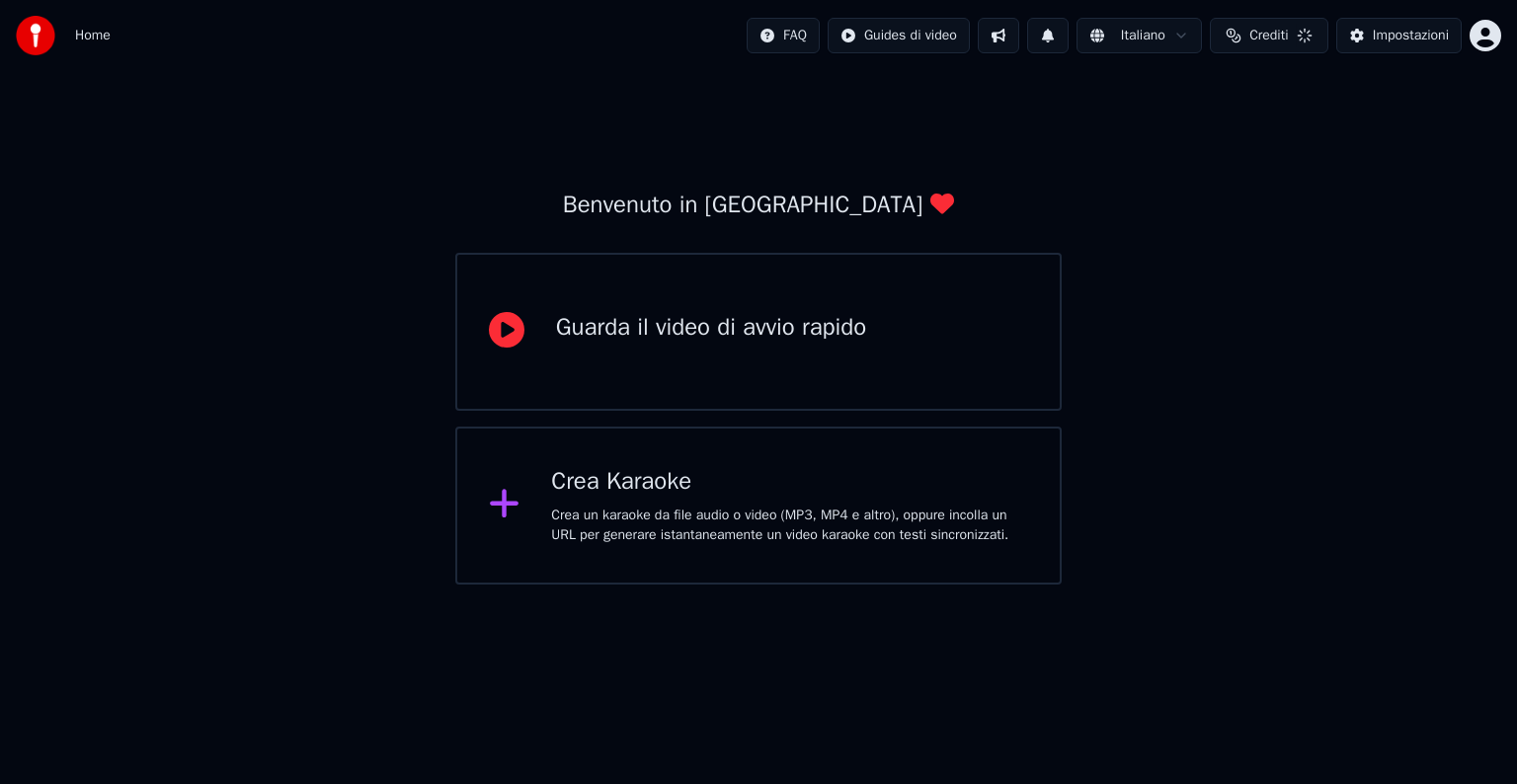 click 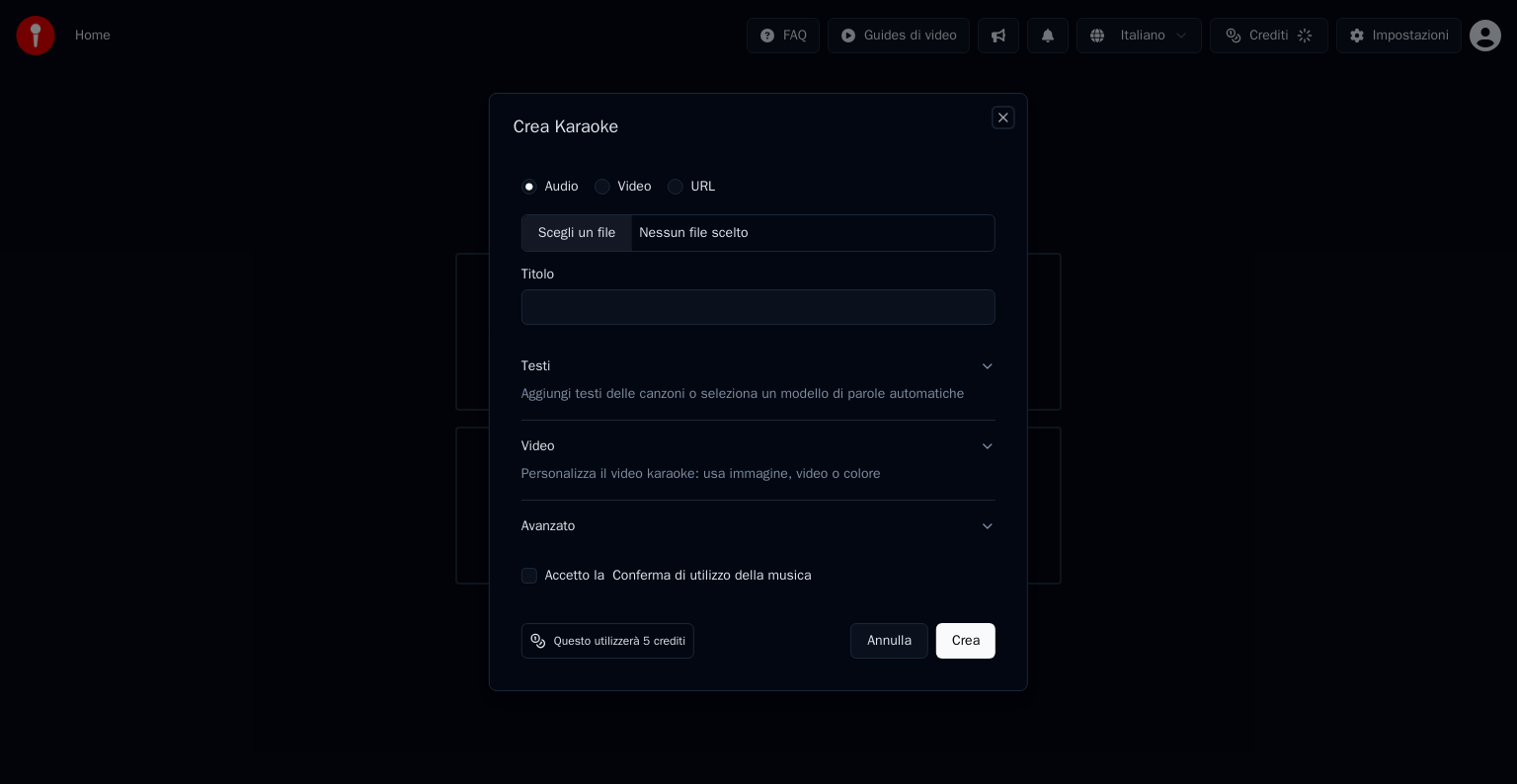 click on "Close" at bounding box center [1003, 118] 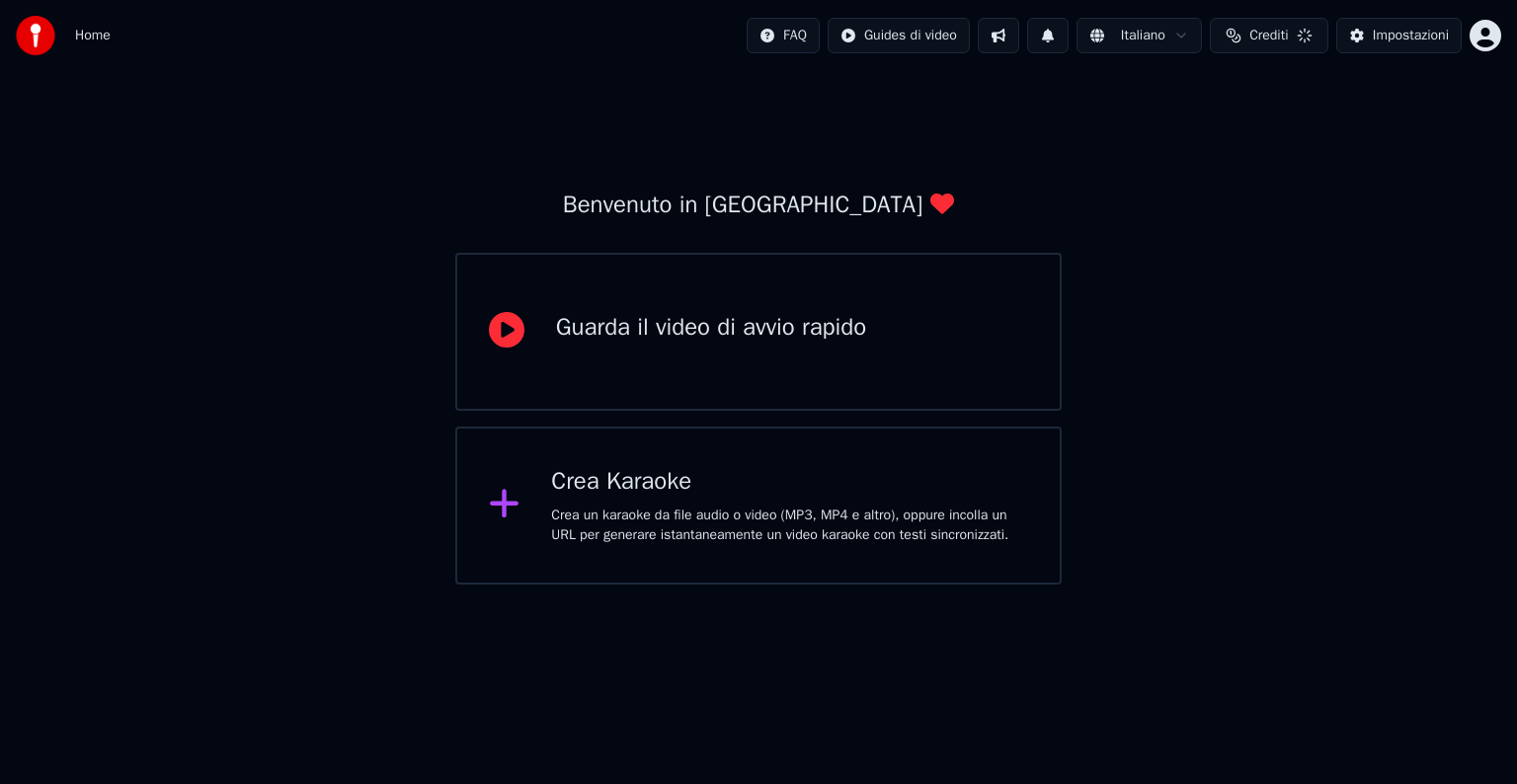 click at bounding box center (1048, 36) 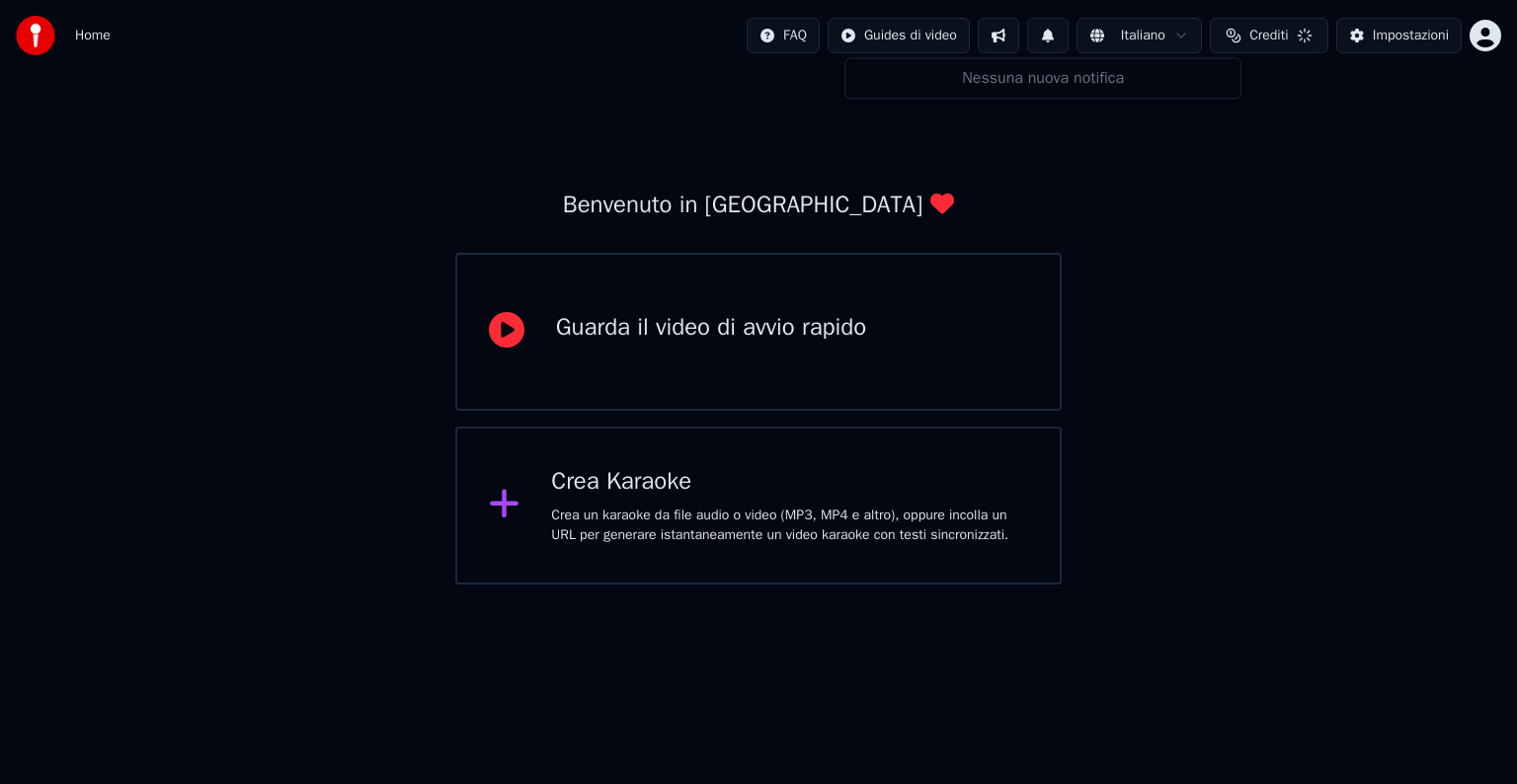 click at bounding box center (1048, 36) 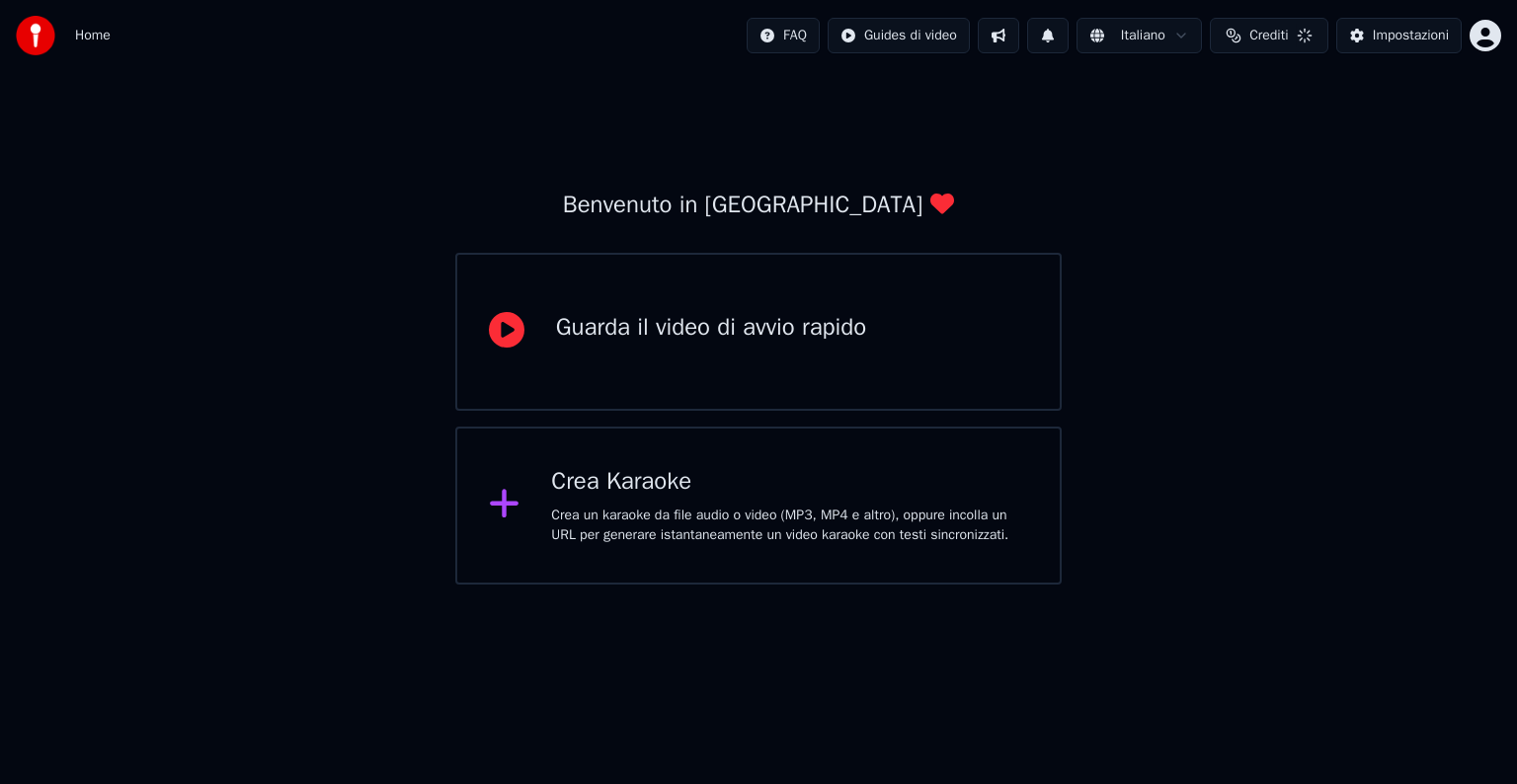 click at bounding box center (1048, 36) 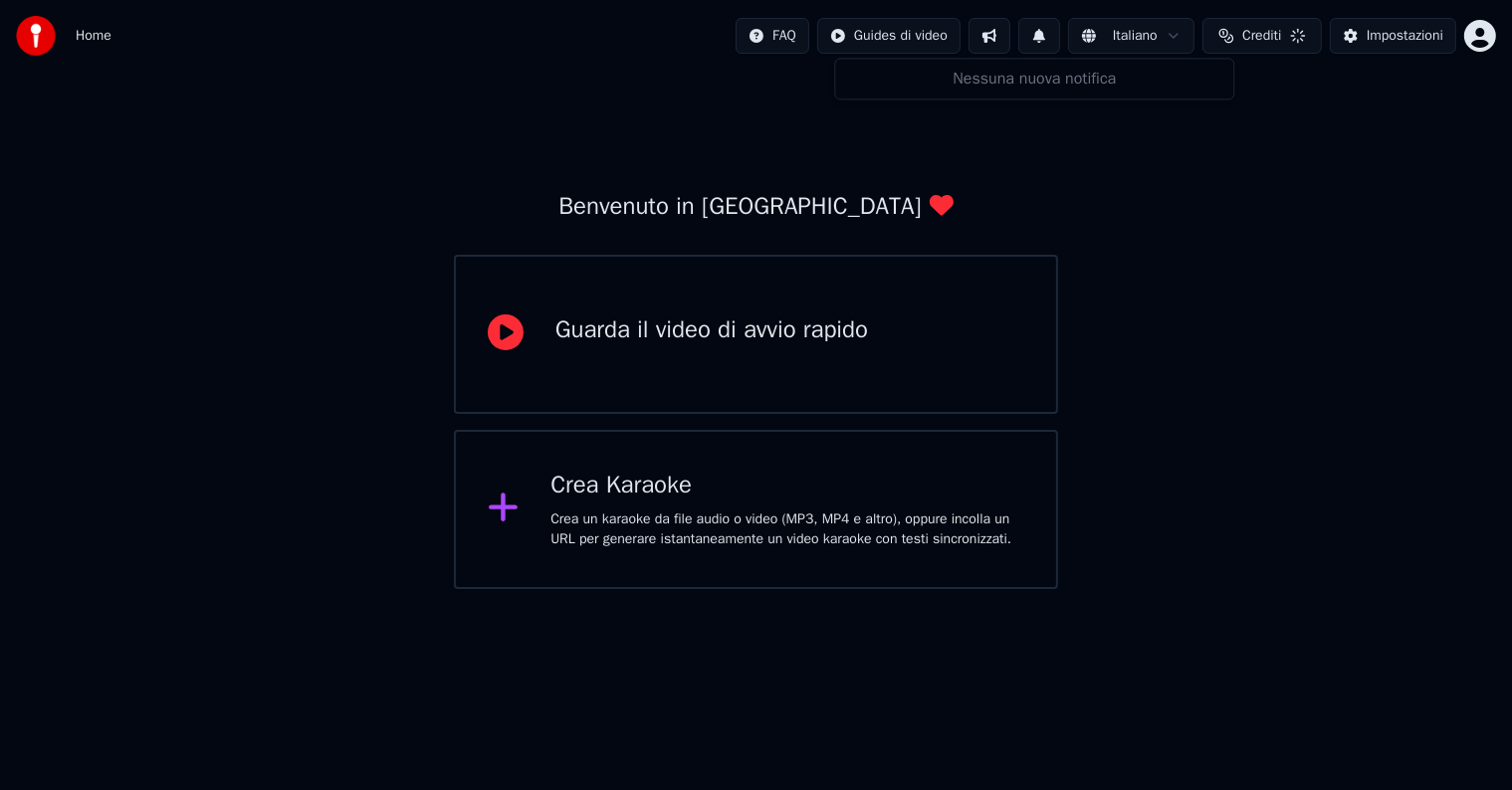 click at bounding box center [1039, 36] 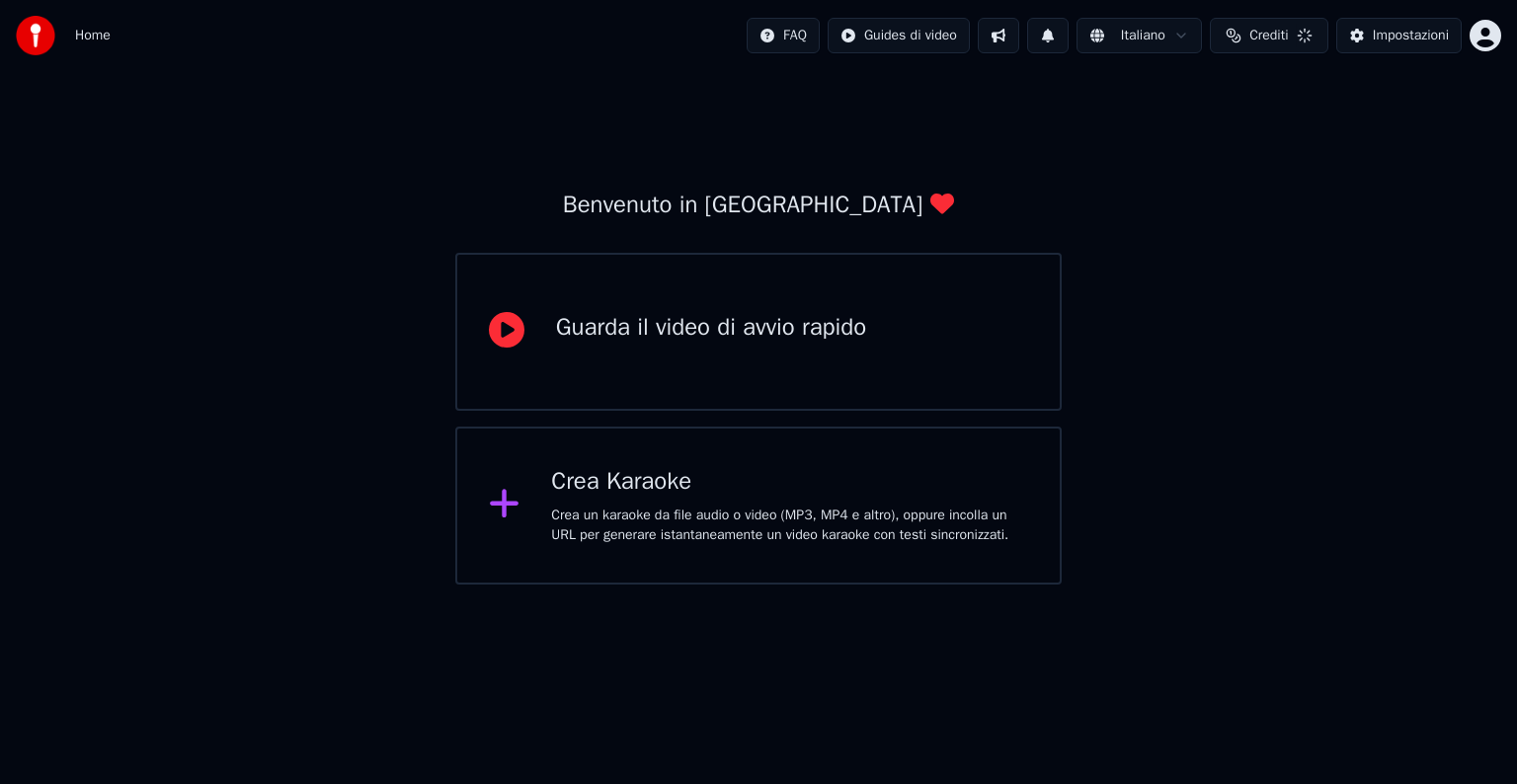 click on "Crediti" at bounding box center [1268, 36] 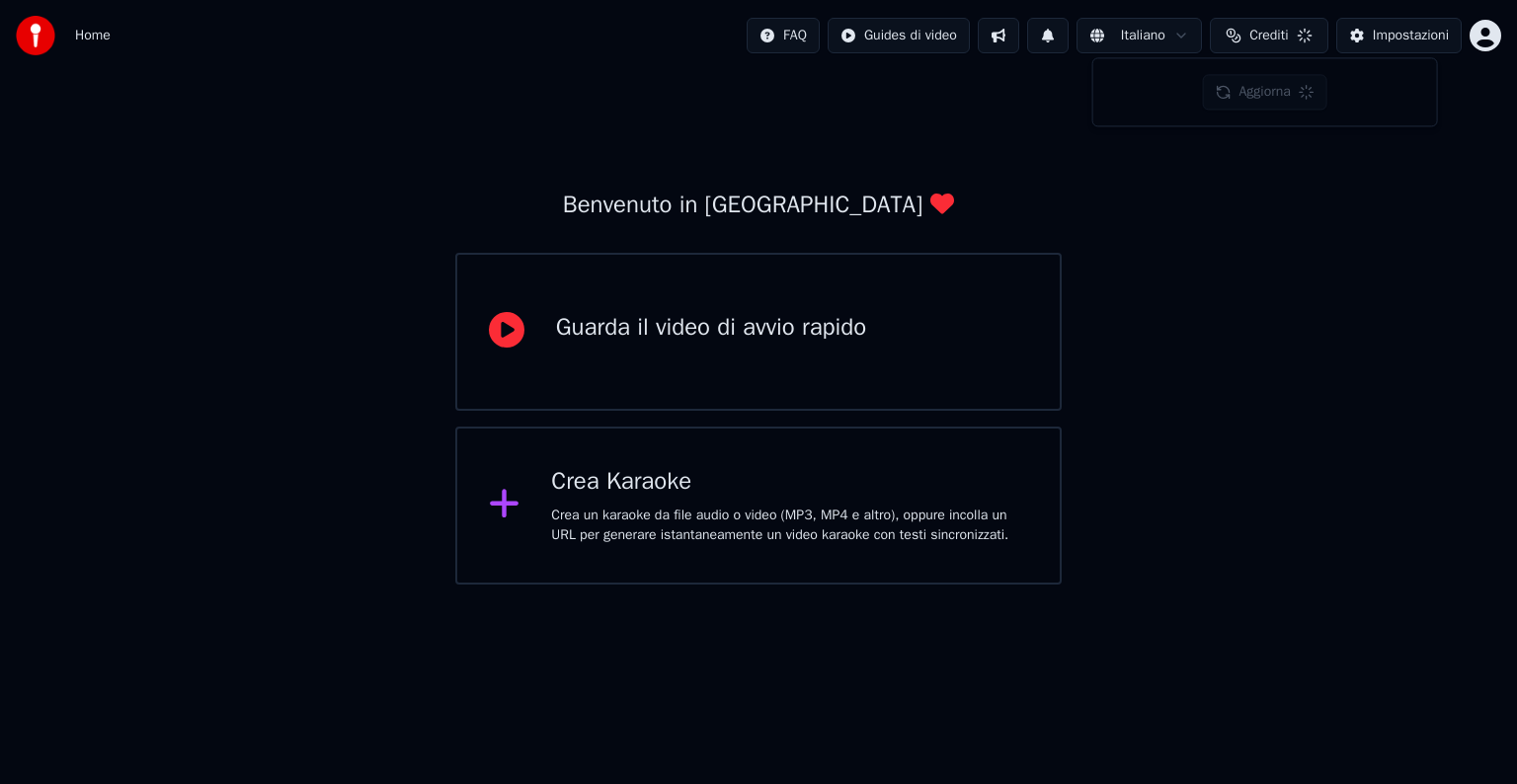 click on "Crediti" at bounding box center [1268, 36] 